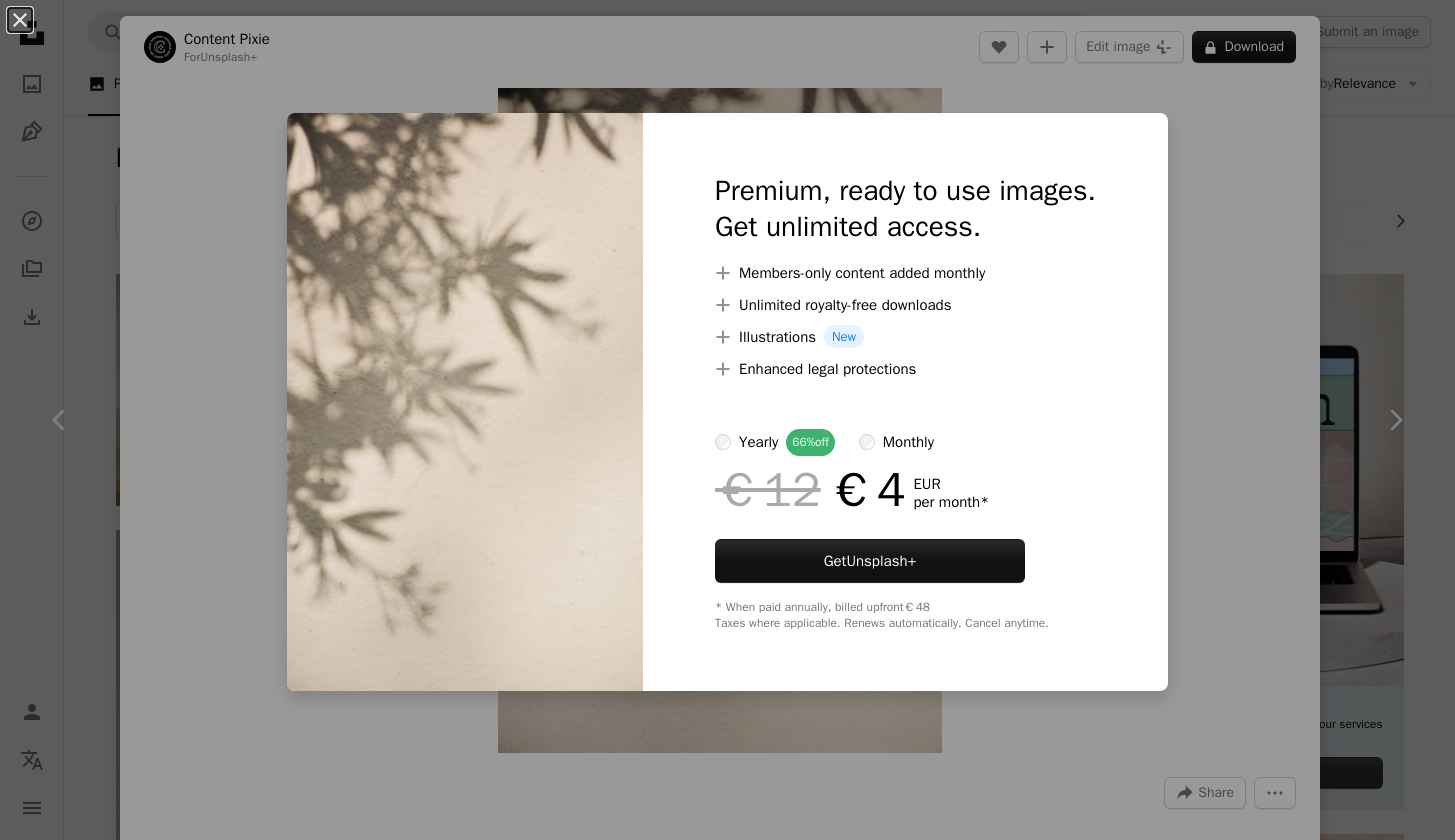 scroll, scrollTop: 6003, scrollLeft: 0, axis: vertical 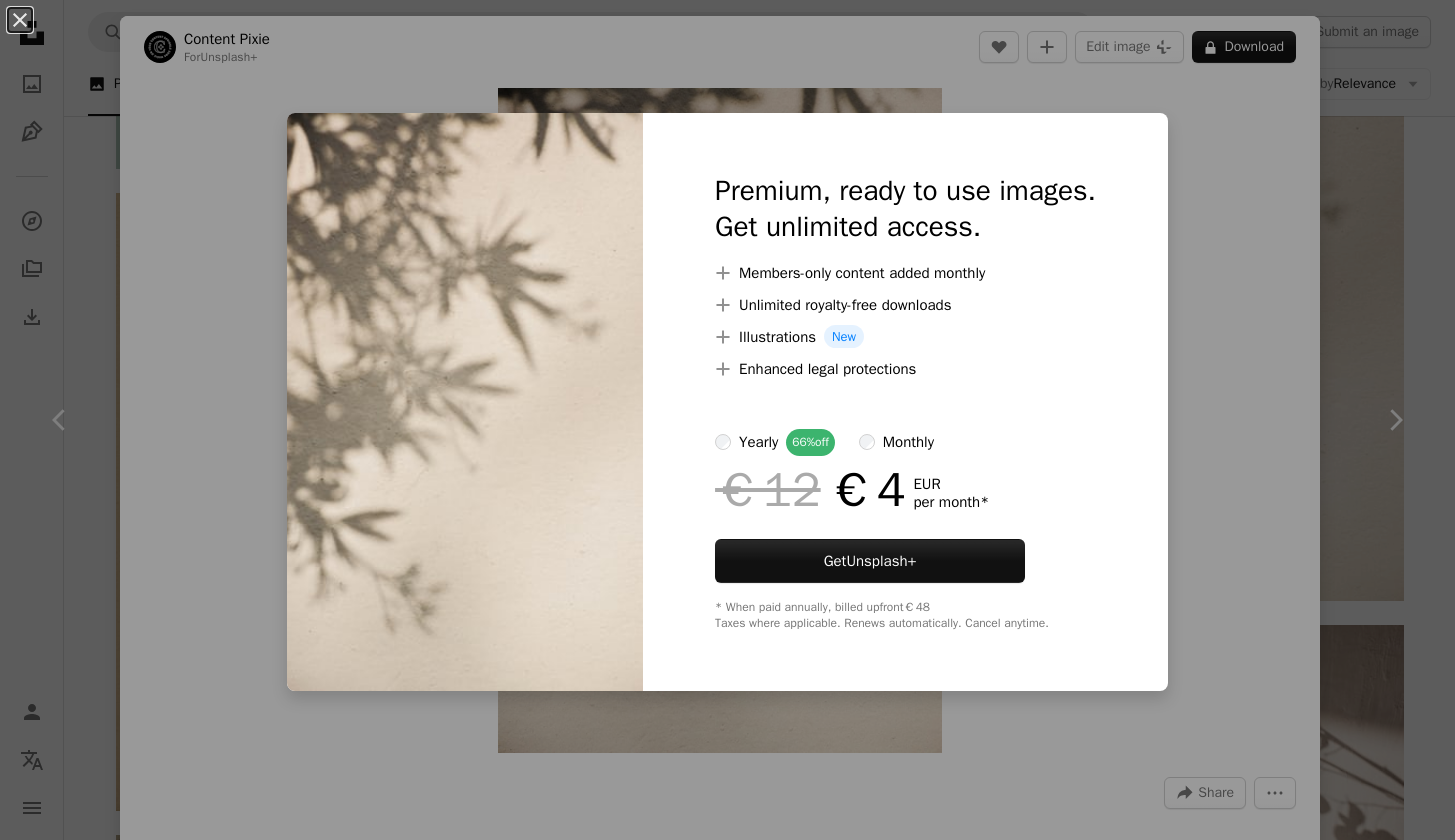 click on "An X shape Premium, ready to use images. Get unlimited access. A plus sign Members-only content added monthly A plus sign Unlimited royalty-free downloads A plus sign Illustrations  New A plus sign Enhanced legal protections yearly 66%  off monthly €12   €4 EUR per month * Get  Unsplash+ * When paid annually, billed upfront  €48 Taxes where applicable. Renews automatically. Cancel anytime." at bounding box center [727, 420] 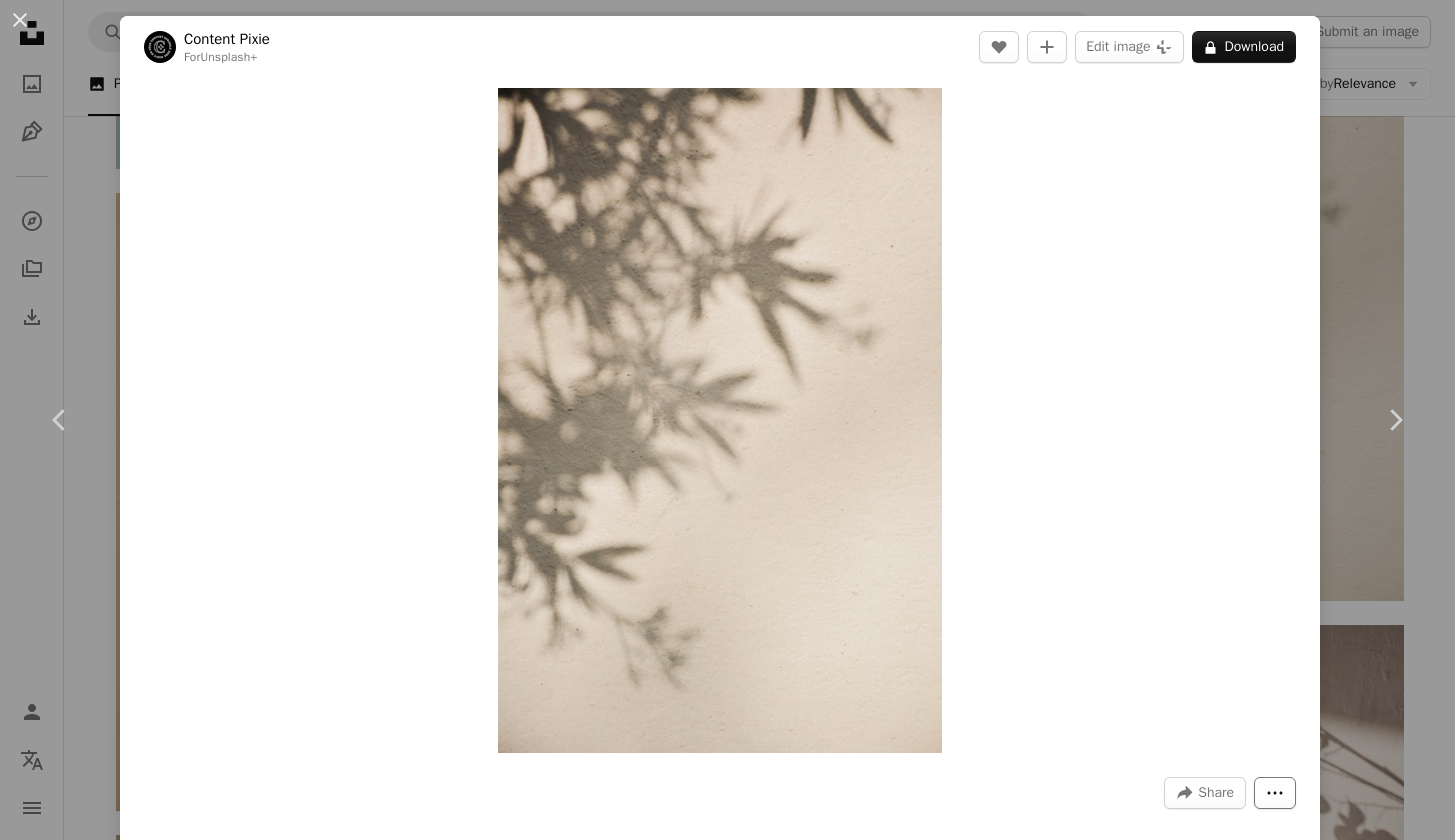 click on "More Actions" 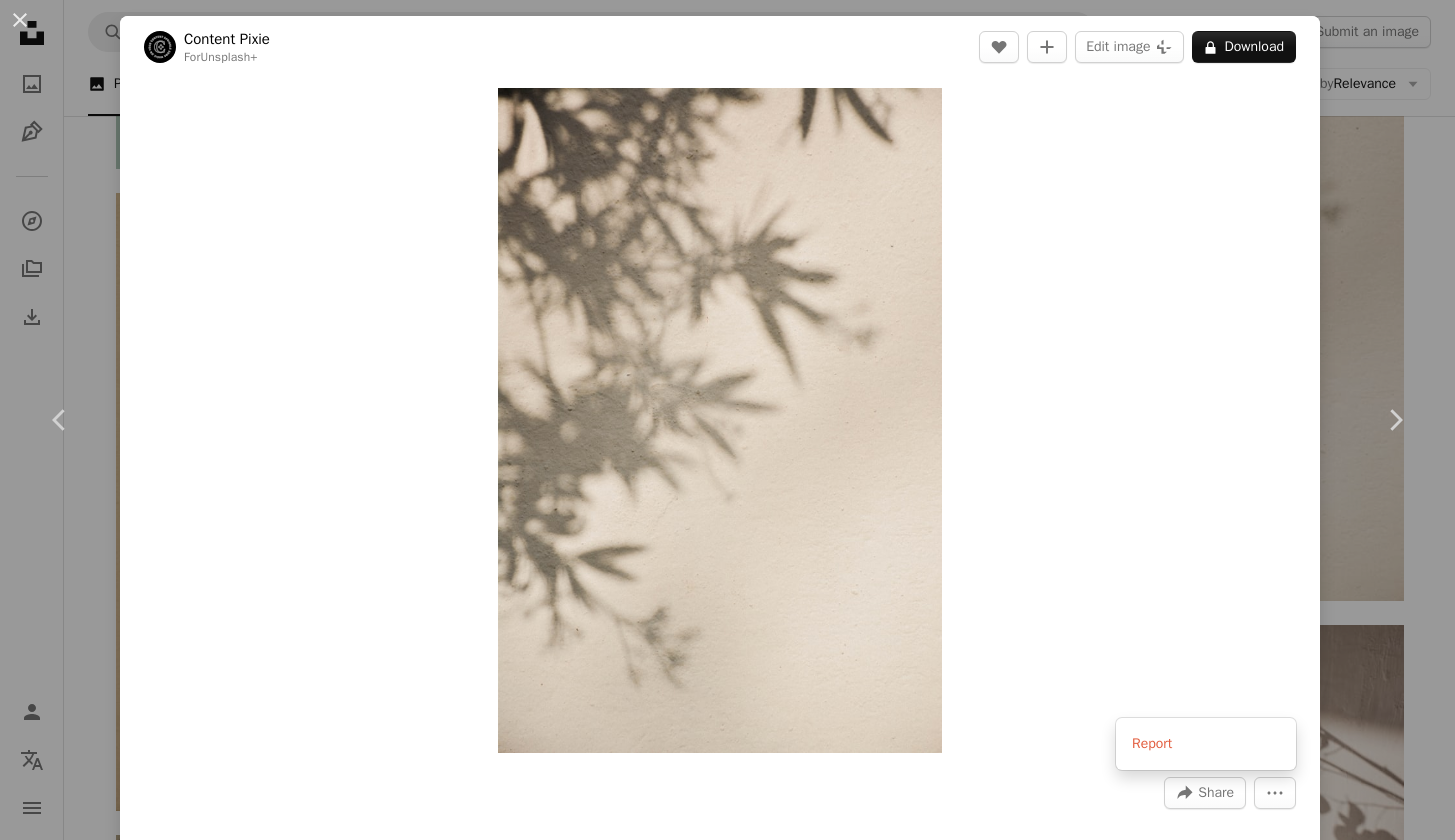 click on "An X shape Chevron left Chevron right Content Pixie For  Unsplash+ A heart A plus sign Edit image   Plus sign for Unsplash+ A lock   Download Zoom in A forward-right arrow Share More Actions Calendar outlined Published on  December 2, 2022 Safety Licensed under the  Unsplash+ License laptop wallpaper 4K Images full hd wallpaper texture wallpaper for mobile whatsapp dp ipad pro wallpaper linkedin cover amoled wallpaper desktop wallpapers instagram profile full screen wallpaper wall aesthetic wallpaper facebook cover watch wallpaper oneplus wallpaper iphone 12 wallpaper iphone 11 wallpaper editing backgrounds Backgrounds From this series Plus sign for Unsplash+ Plus sign for Unsplash+ Plus sign for Unsplash+ Related images Plus sign for Unsplash+ A heart A plus sign Karolina Grabowska For  Unsplash+ A lock   Download Plus sign for Unsplash+ A heart A plus sign Karolina Grabowska For  Unsplash+ A lock   Download Plus sign for Unsplash+ A heart A plus sign Drazen Nesic For  Unsplash+ A lock   Download A heart" at bounding box center (727, 420) 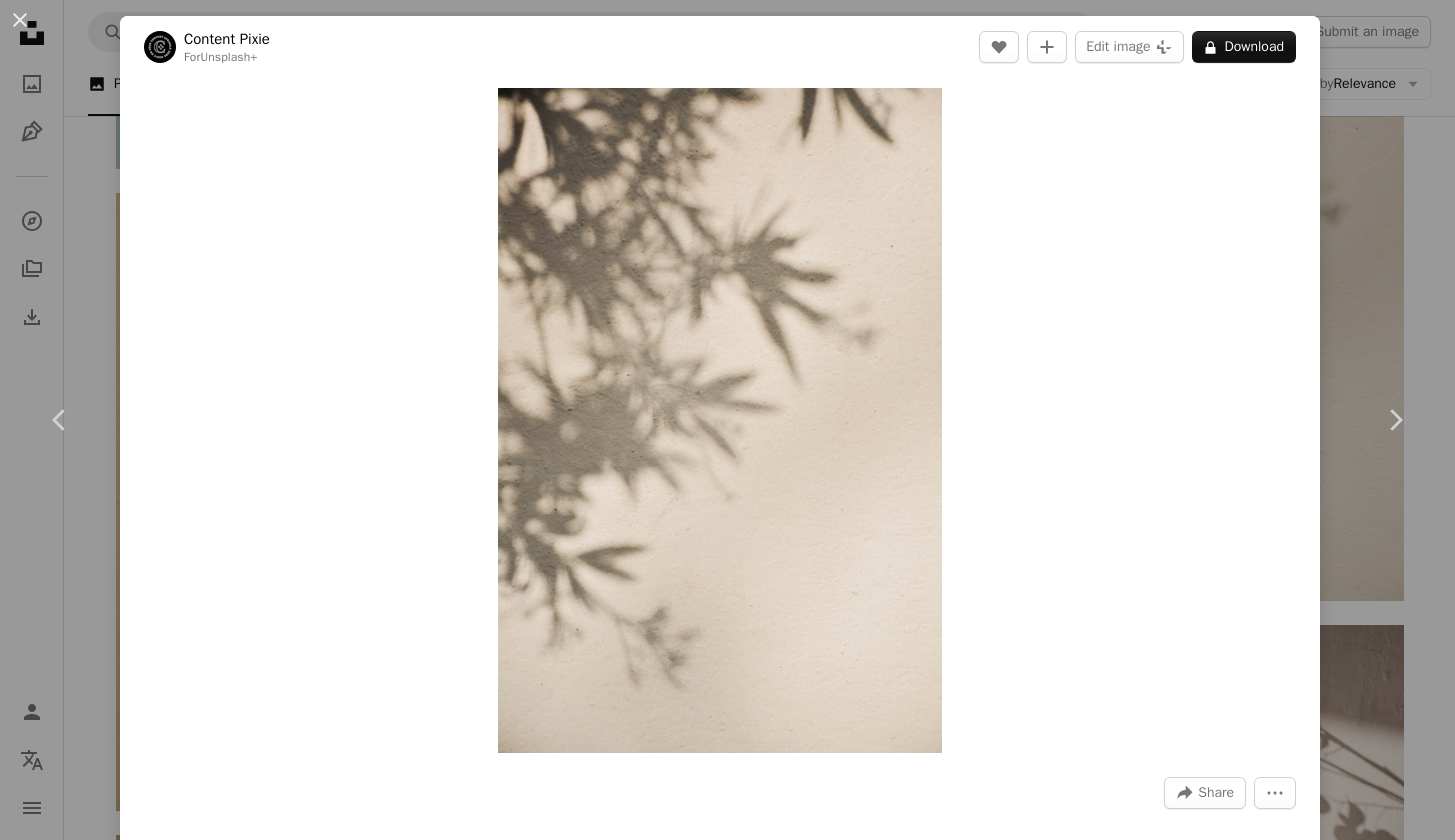 click on "An X shape Chevron left Chevron right Content Pixie For  Unsplash+ A heart A plus sign Edit image   Plus sign for Unsplash+ A lock   Download Zoom in A forward-right arrow Share More Actions Calendar outlined Published on  December 2, 2022 Safety Licensed under the  Unsplash+ License laptop wallpaper 4K Images full hd wallpaper texture wallpaper for mobile whatsapp dp ipad pro wallpaper linkedin cover amoled wallpaper desktop wallpapers instagram profile full screen wallpaper wall aesthetic wallpaper facebook cover watch wallpaper oneplus wallpaper iphone 12 wallpaper iphone 11 wallpaper editing backgrounds Backgrounds From this series Plus sign for Unsplash+ Plus sign for Unsplash+ Plus sign for Unsplash+ Related images Plus sign for Unsplash+ A heart A plus sign Karolina Grabowska For  Unsplash+ A lock   Download Plus sign for Unsplash+ A heart A plus sign Karolina Grabowska For  Unsplash+ A lock   Download Plus sign for Unsplash+ A heart A plus sign Drazen Nesic For  Unsplash+ A lock   Download A heart" at bounding box center [727, 420] 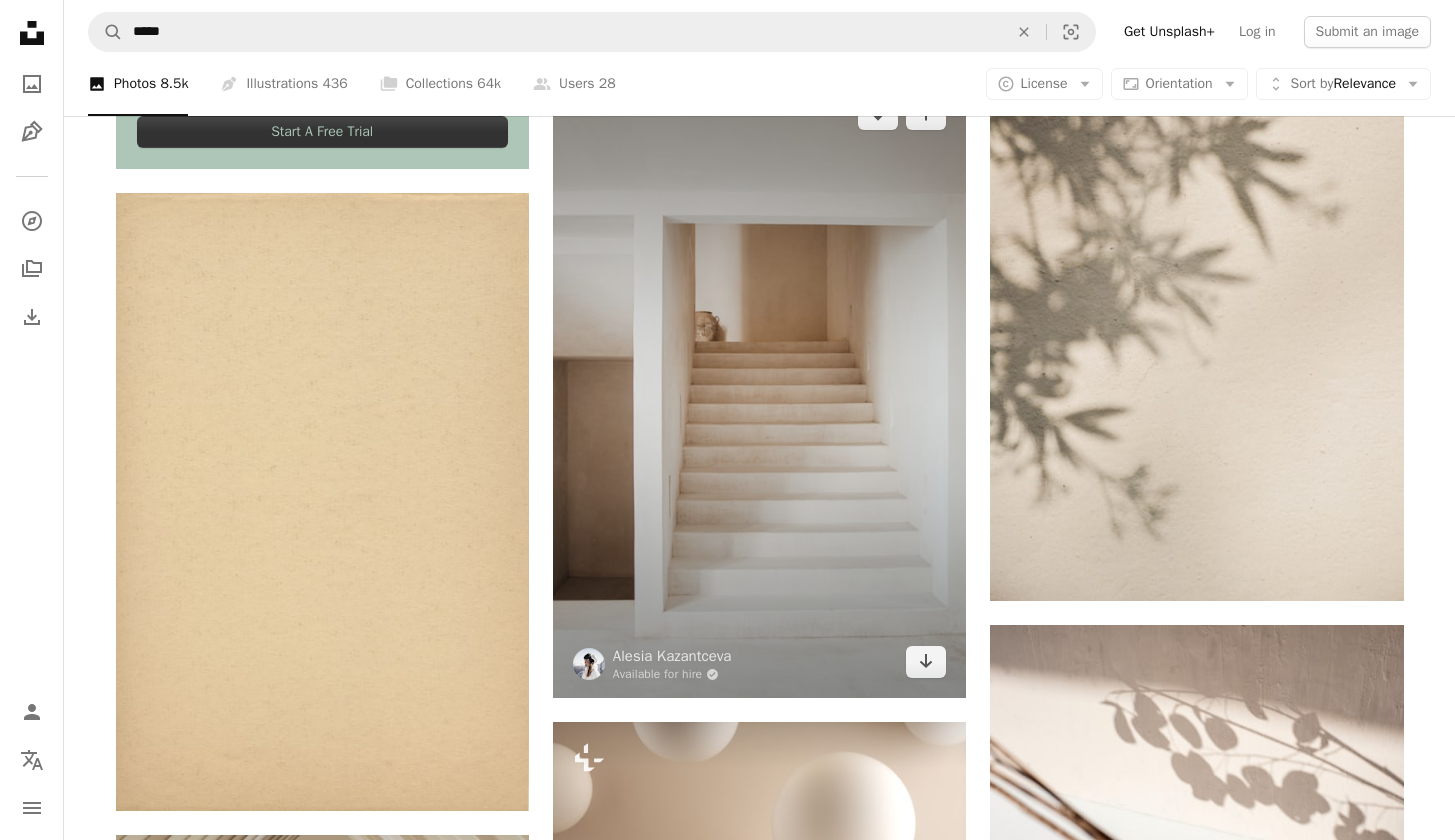click at bounding box center (759, 388) 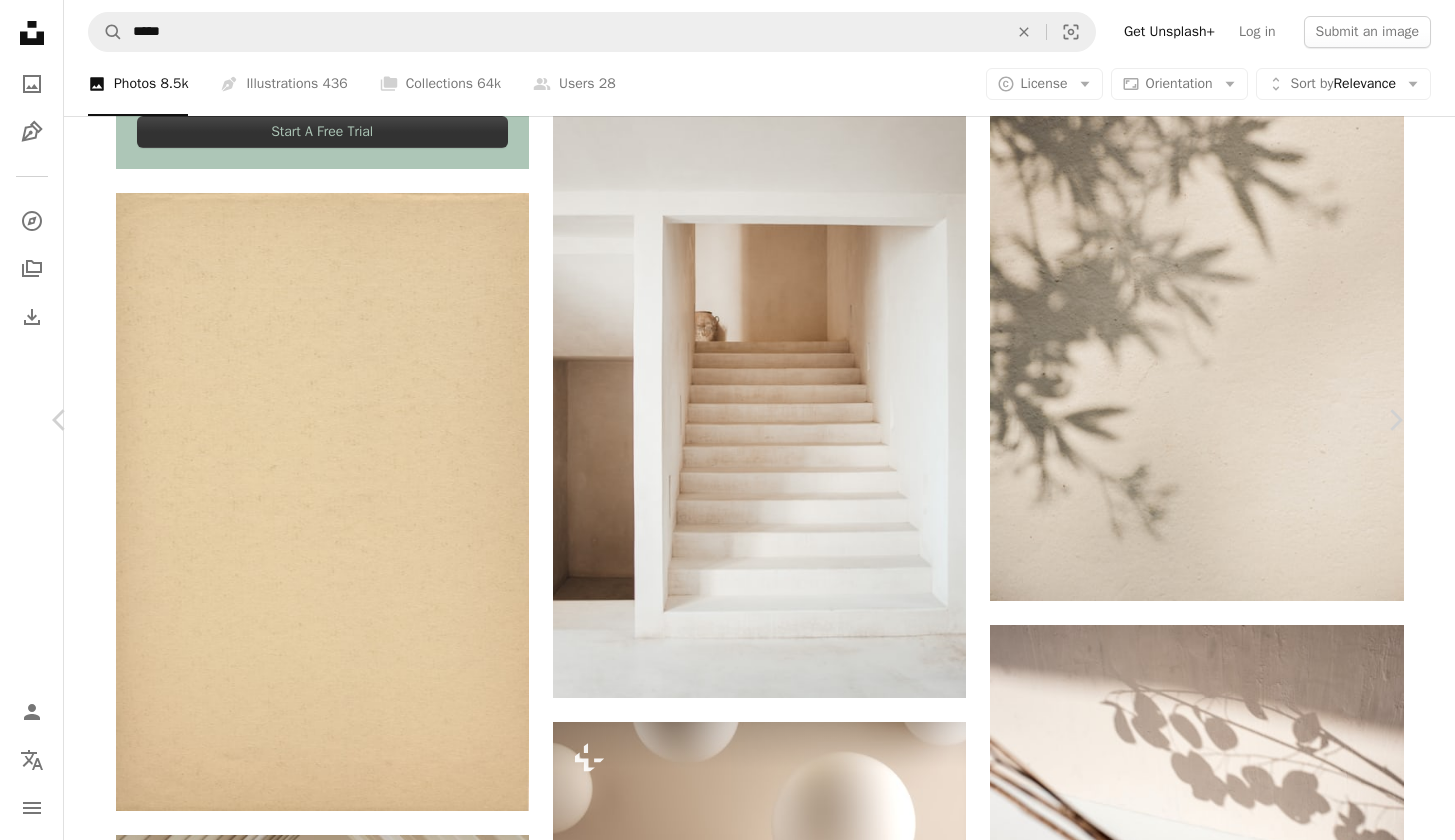 click on "An X shape Chevron left Chevron right [FIRST] [LAST] Available for hire A checkmark inside of a circle A heart A plus sign Edit image   Plus sign for Unsplash+ Download free Chevron down Zoom in Views 6,074,724 Downloads 64,844 Featured in Photos ,  Interiors ,  Spirituality A forward-right arrow Share Info icon Info More Actions [LOCATION] A map marker [CITY], [COUNTRY] Calendar outlined Published on  [DATE] Camera Canon, EOS 6D Safety Free to use under the  Unsplash License travel aesthetic architecture design minimalist wallpaper minimal mexico simple minimalism stairs spirituality plain background staircase minimalistic indoors minimalist background ligh background texture space Free images Browse premium related images on iStock  |  Save 20% with code UNSPLASH20 View more on iStock  ↗ Related images A heart A plus sign [FIRST] [LAST] Arrow pointing down Plus sign for Unsplash+ A heart A plus sign [FIRST] [LAST] For  Unsplash+ A lock   Download A heart A plus sign [FIRST] [LAST]" at bounding box center [727, 5647] 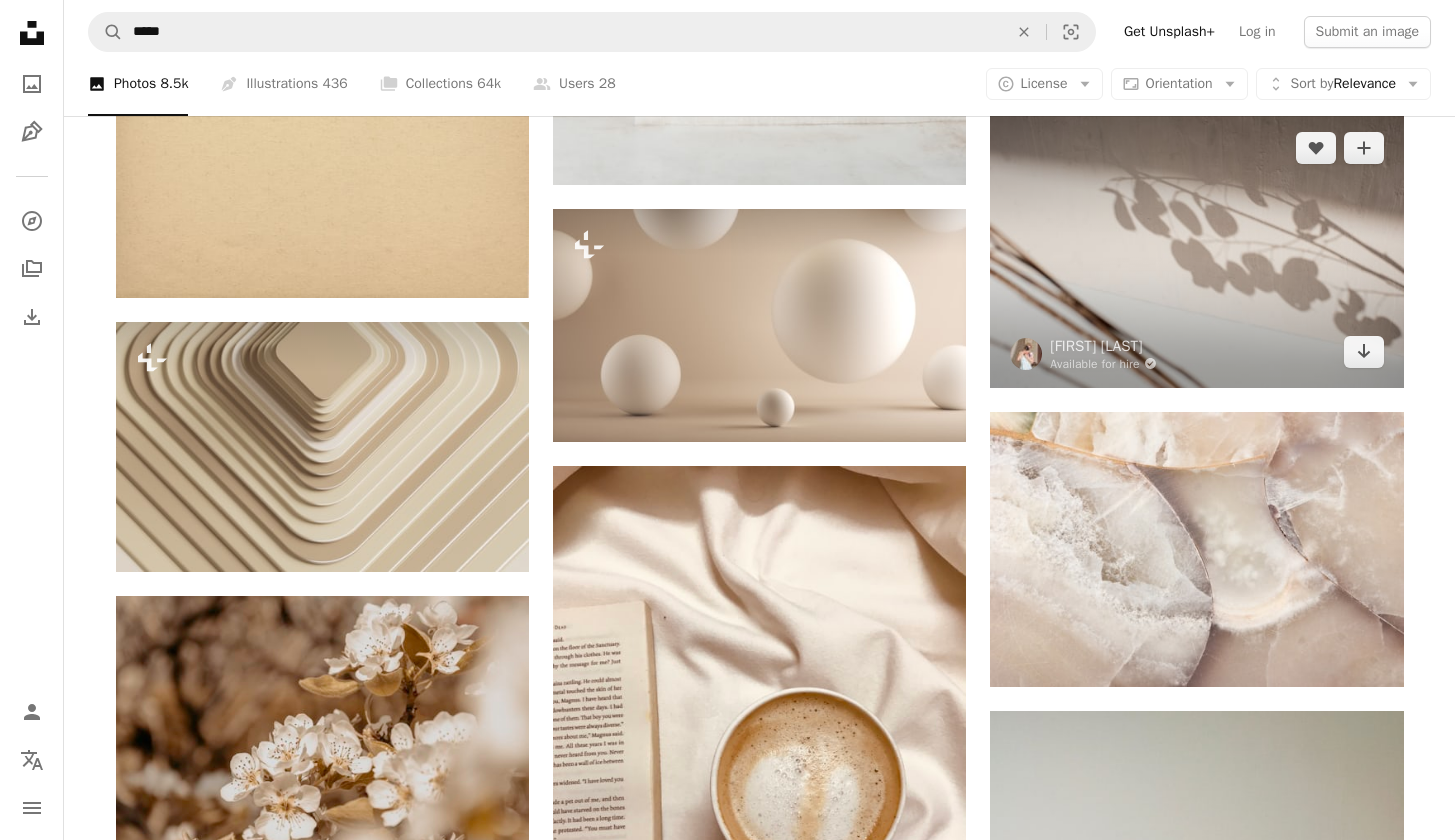 scroll, scrollTop: 6481, scrollLeft: 0, axis: vertical 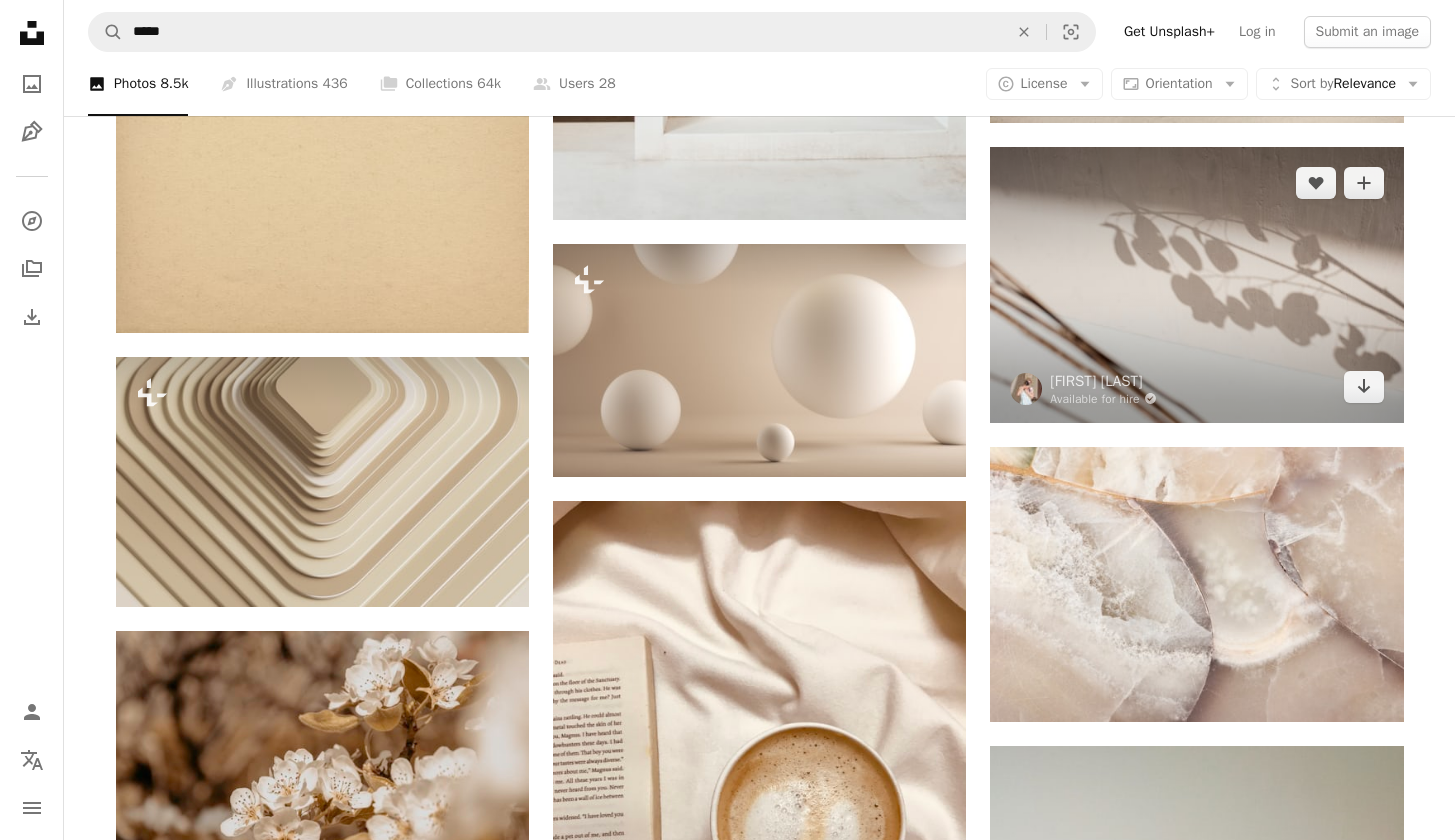 click at bounding box center (1196, 284) 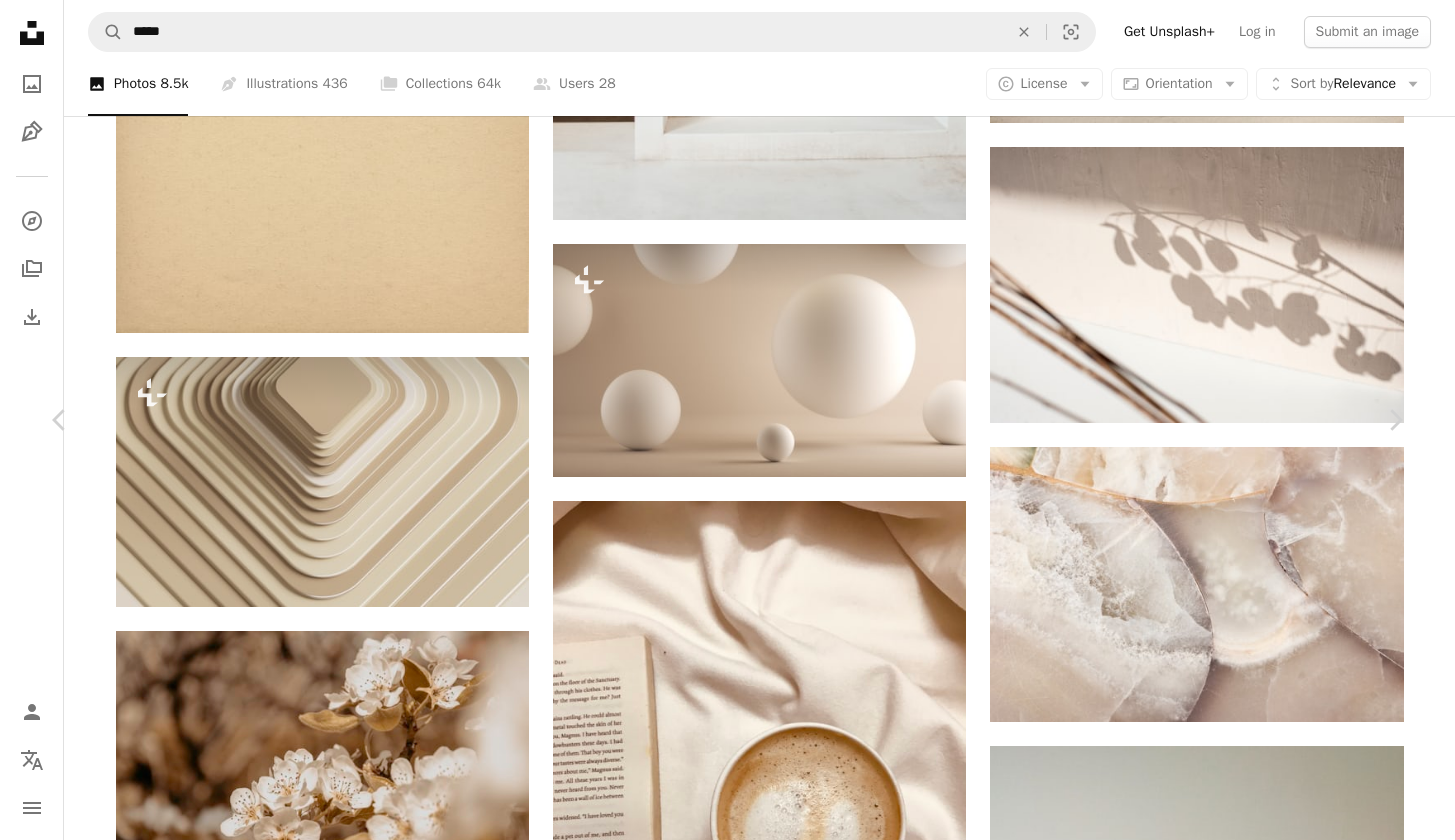 click on "An X shape Chevron left Chevron right [FIRST] [LAST] Available for hire A checkmark inside of a circle A heart A plus sign Edit image   Plus sign for Unsplash+ Download free Chevron down Zoom in Views 3,291,219 Downloads 71,711 A forward-right arrow Share Info icon Info More Actions [LOCATION] Calendar outlined Published on  [DATE] Camera NIKON CORPORATION, NIKON D700 Safety Free to use under the  Unsplash License frame shadow beige cream herbs boho wedding decoration mockup poster pampas grass dry flower boho chic texture aesthetic animal text brown insect neutral invertebrate HD Wallpapers Browse premium related images on iStock  |  Save 20% with code UNSPLASH20 View more on iStock  ↗ Related images A heart A plus sign [FIRST] [LAST] Available for hire A checkmark inside of a circle Arrow pointing down A heart A plus sign [FIRST] [LAST] Available for hire A checkmark inside of a circle Arrow pointing down A heart A plus sign [FIRST] [LAST] Arrow pointing down A heart A plus sign [FIRST] [LAST]" at bounding box center (727, 5169) 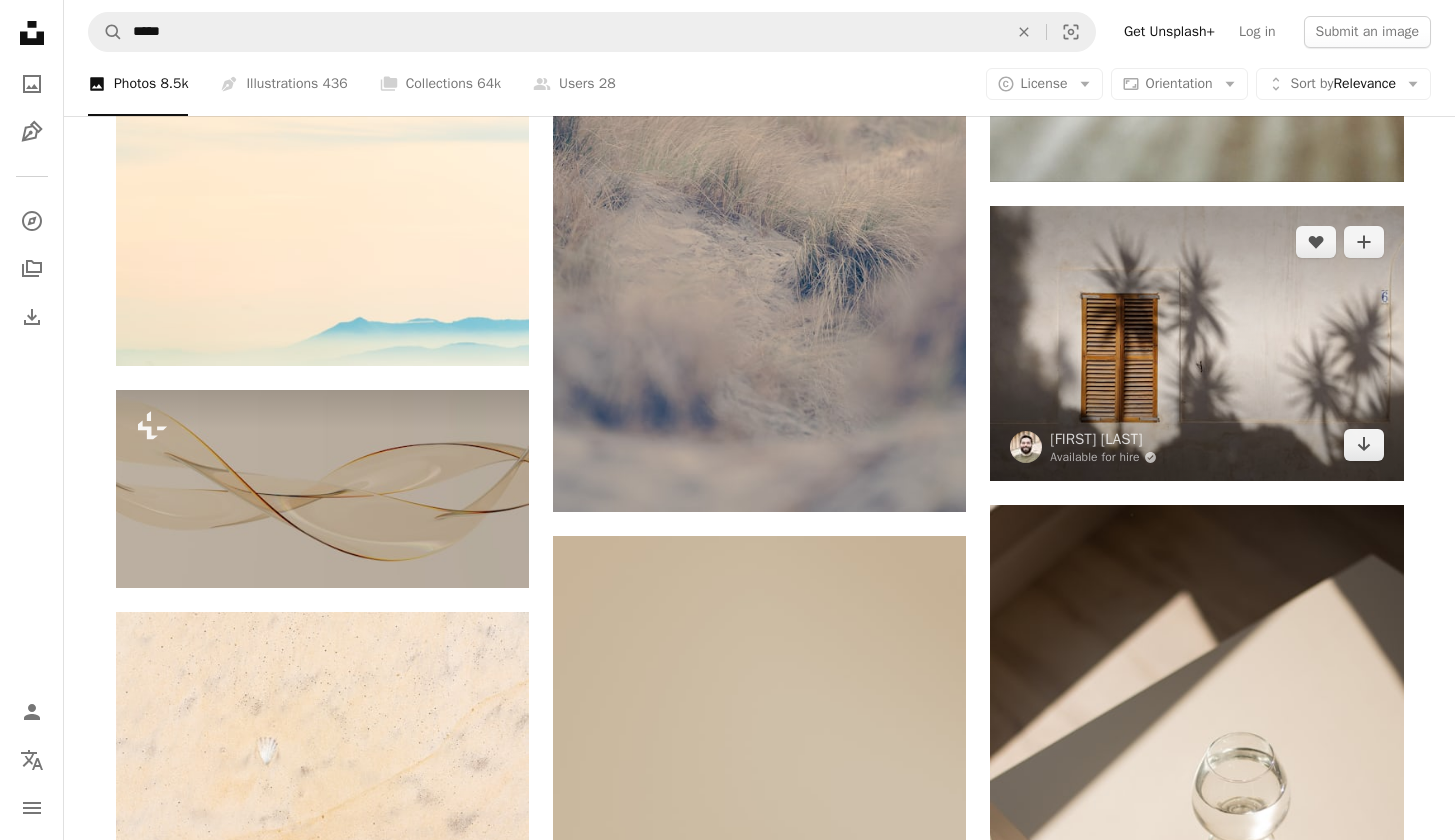 scroll, scrollTop: 7663, scrollLeft: 0, axis: vertical 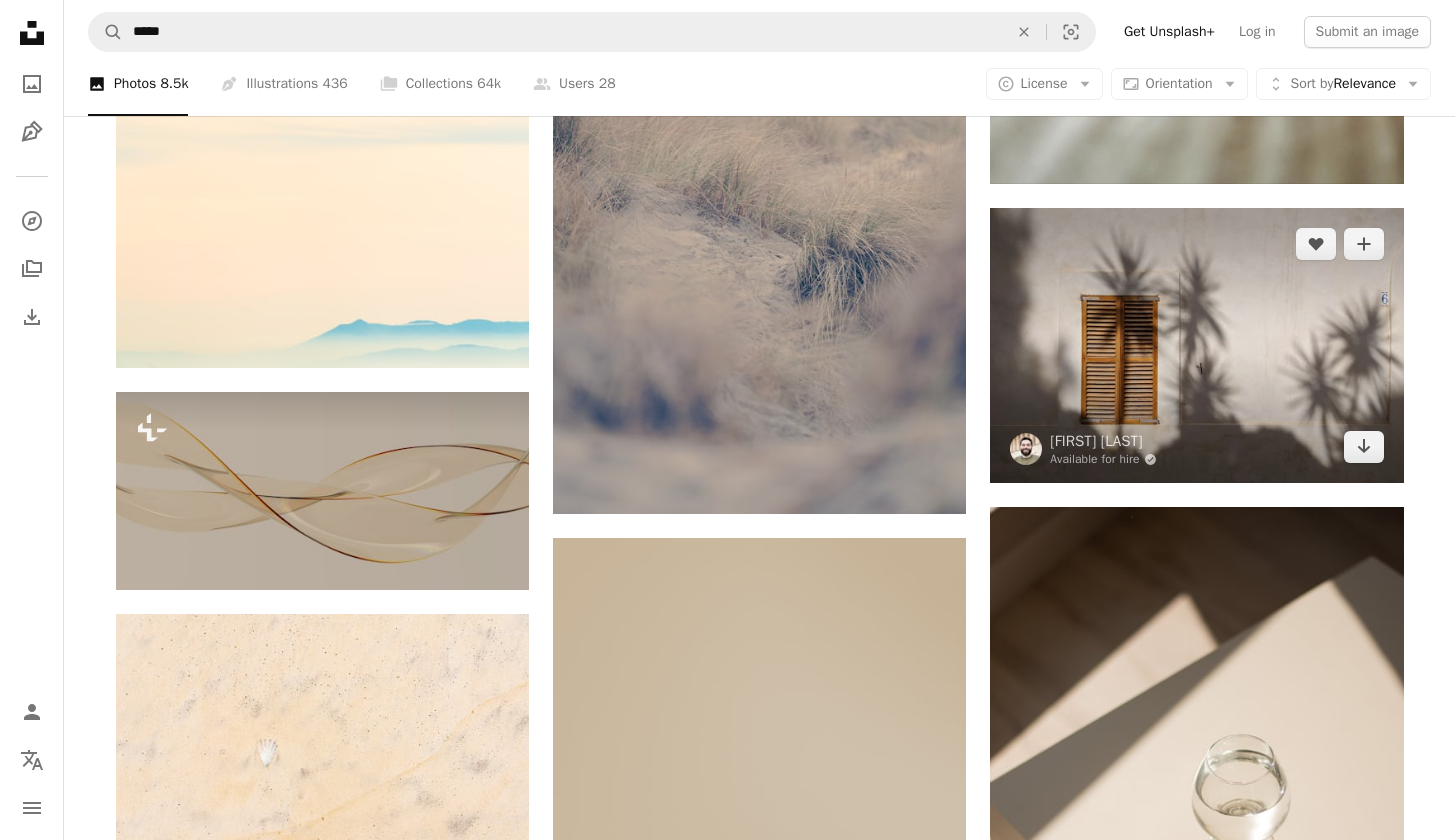 click at bounding box center (1196, 345) 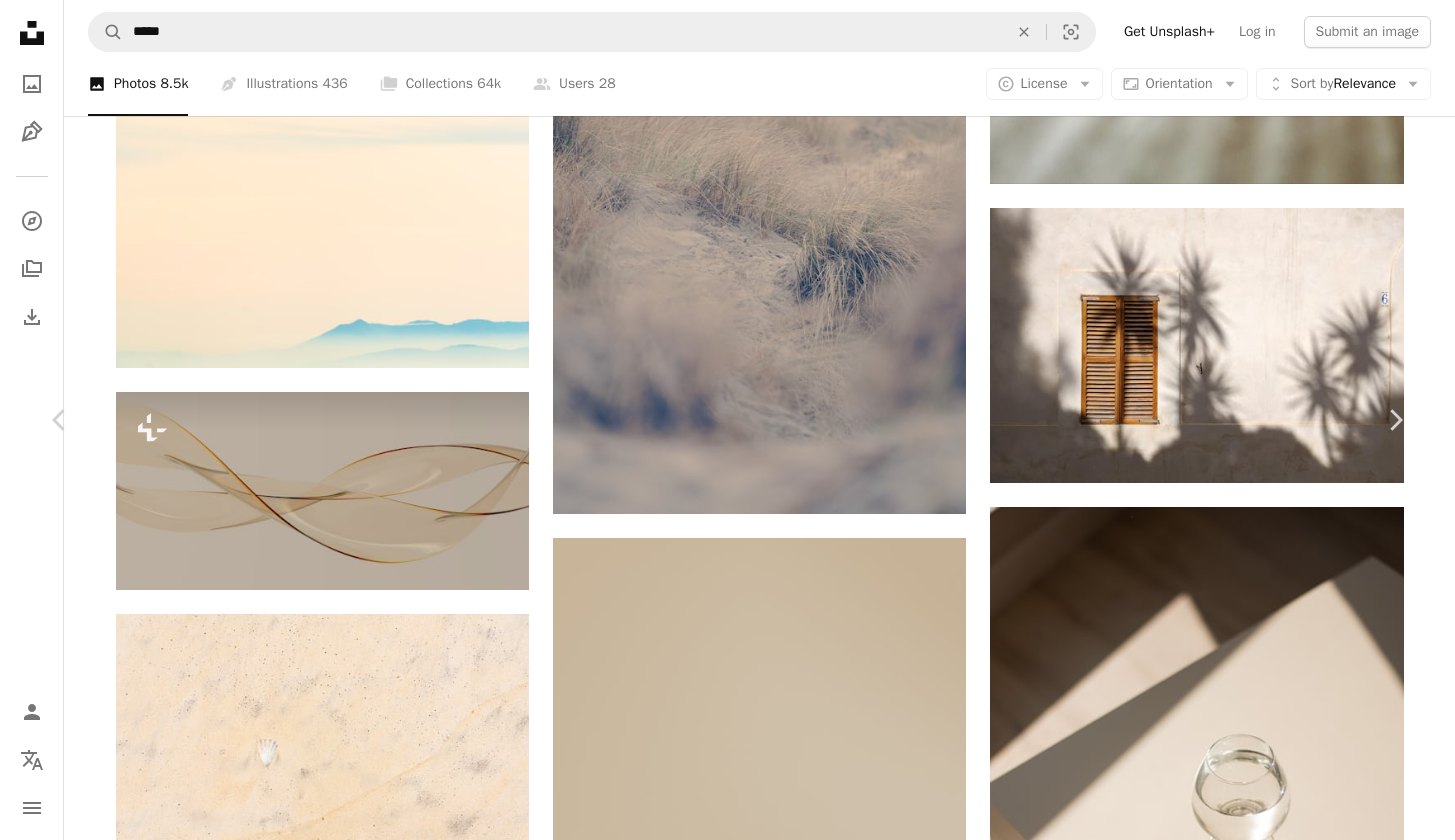 click on "An X shape Chevron left Chevron right [FIRST] [LAST] Available for hire A checkmark inside of a circle A heart A plus sign Edit image   Plus sign for Unsplash+ Download free Chevron down Zoom in Views 7,946,695 Downloads 102,293 Featured in Photos ,  Experimental ,  Textures A forward-right arrow Share Info icon Info More Actions A map marker [CITY], [COUNTRY] Calendar outlined Published on  [DATE] Camera Google, Pixel 3a Safety Free to use under the  Unsplash License texture travel summer pattern wall wood trees minimal window shadow vacation summer wallpaper wallpapers backgrounds simple minimalism summer background experimental ibiza minimalistic Backgrounds Browse premium related images on iStock  |  Save 20% with code UNSPLASH20 View more on iStock  ↗ Related images A heart A plus sign [FIRST] [LAST] Available for hire A checkmark inside of a circle Arrow pointing down A heart A plus sign [FIRST] [LAST] Arrow pointing down A heart A plus sign [FIRST] [LAST] Available for hire A checkmark inside of a circle" at bounding box center (727, 3987) 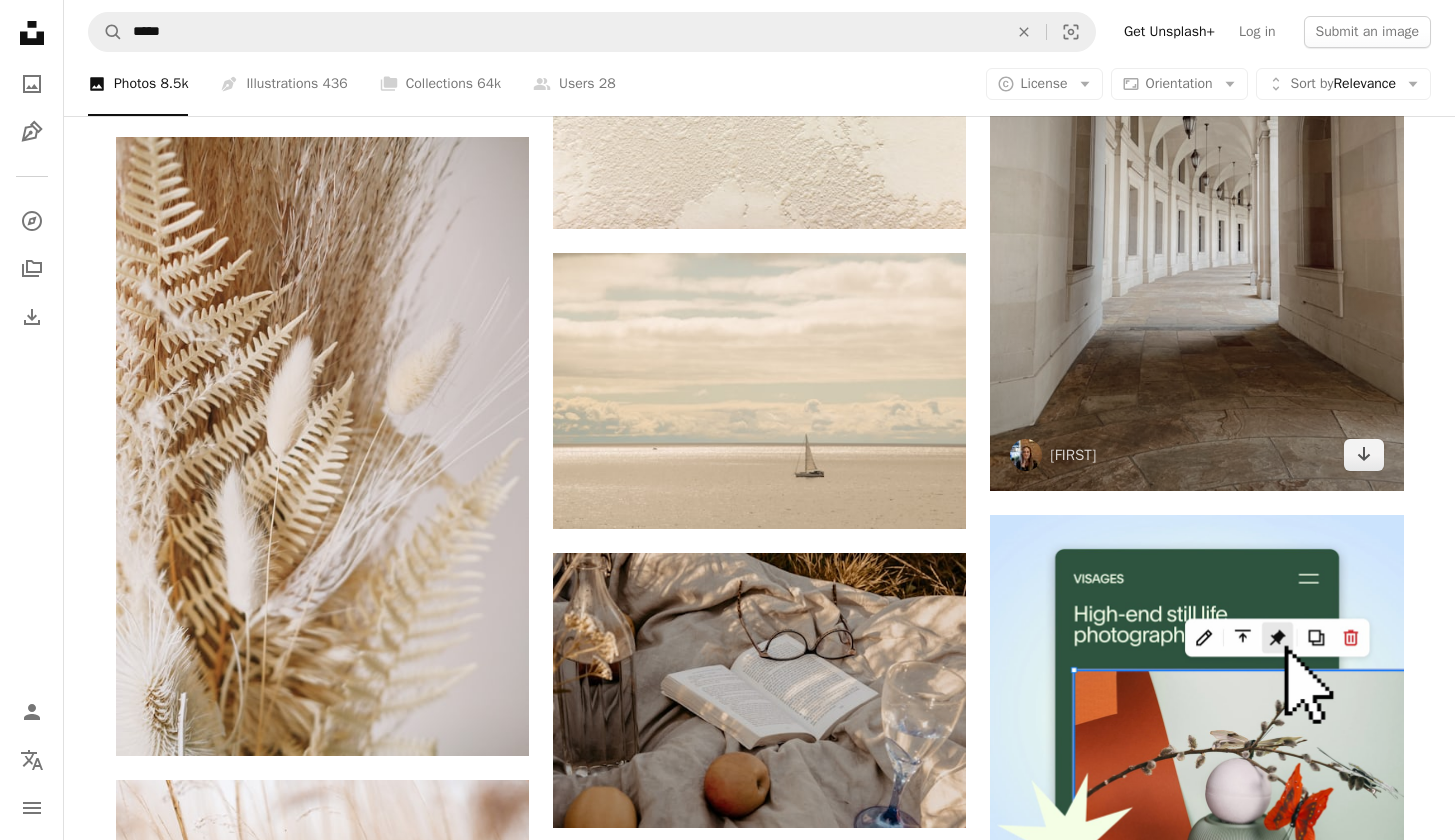 scroll, scrollTop: 9538, scrollLeft: 0, axis: vertical 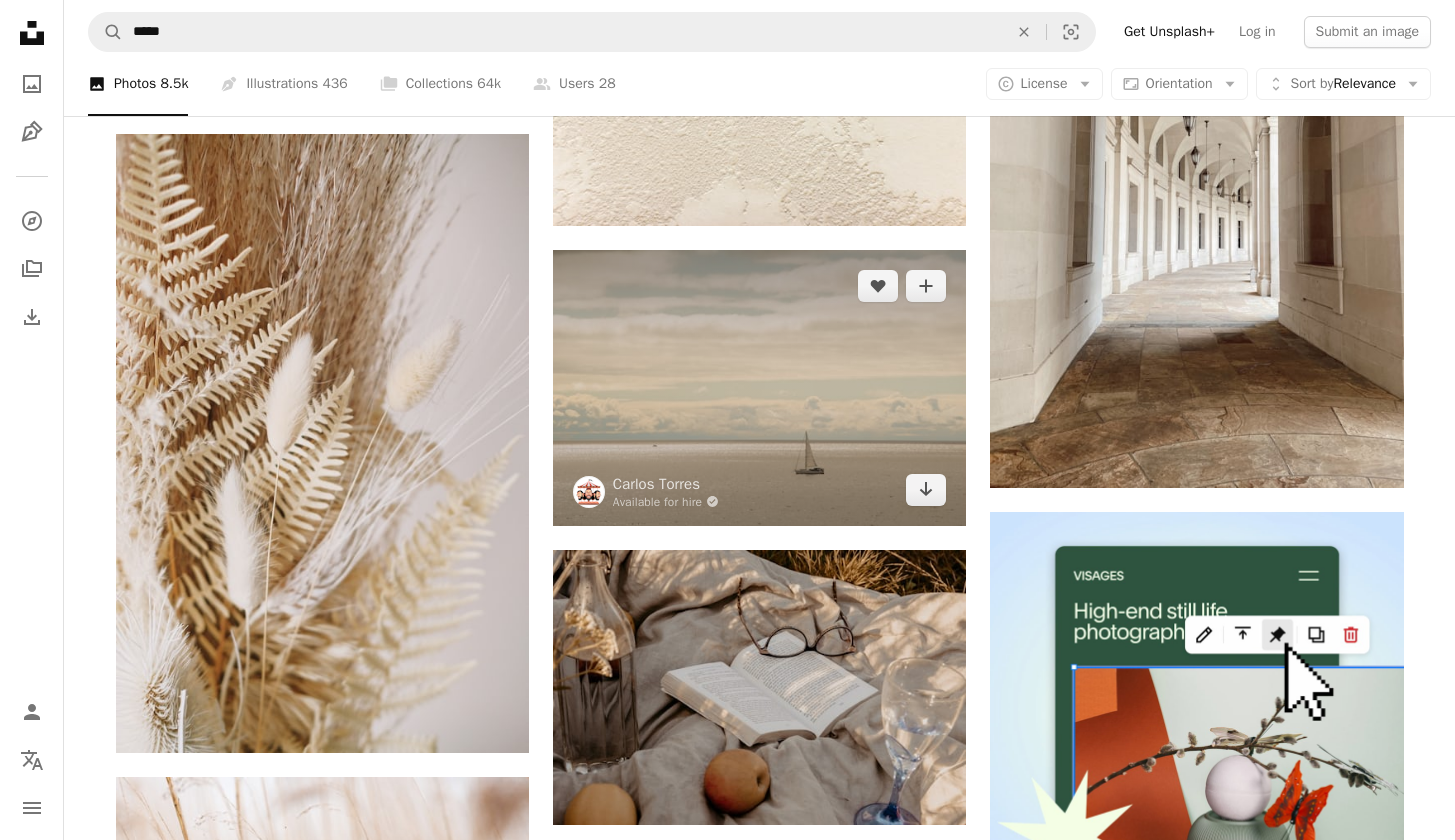 click at bounding box center [759, 387] 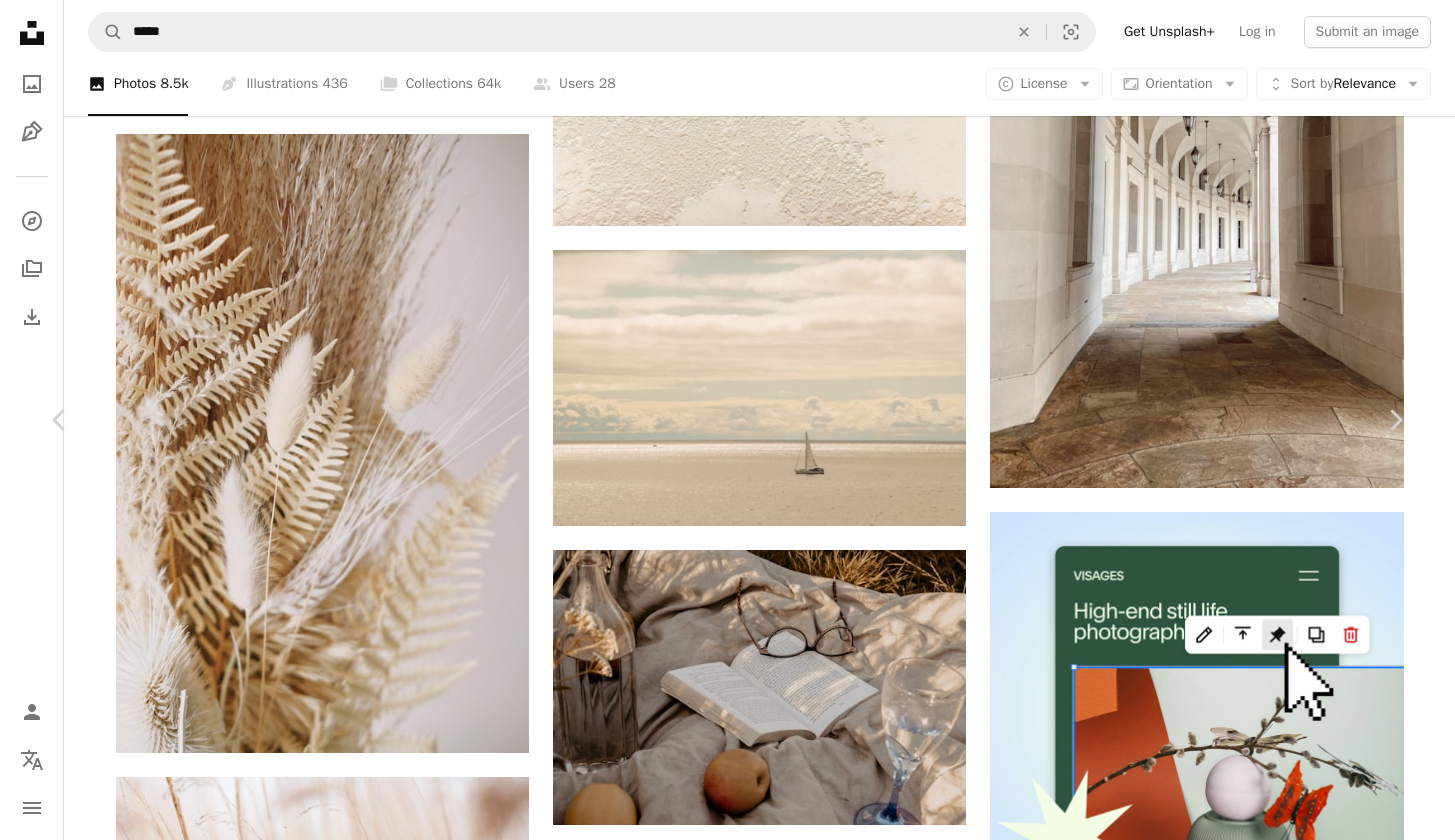 scroll, scrollTop: 1314, scrollLeft: 0, axis: vertical 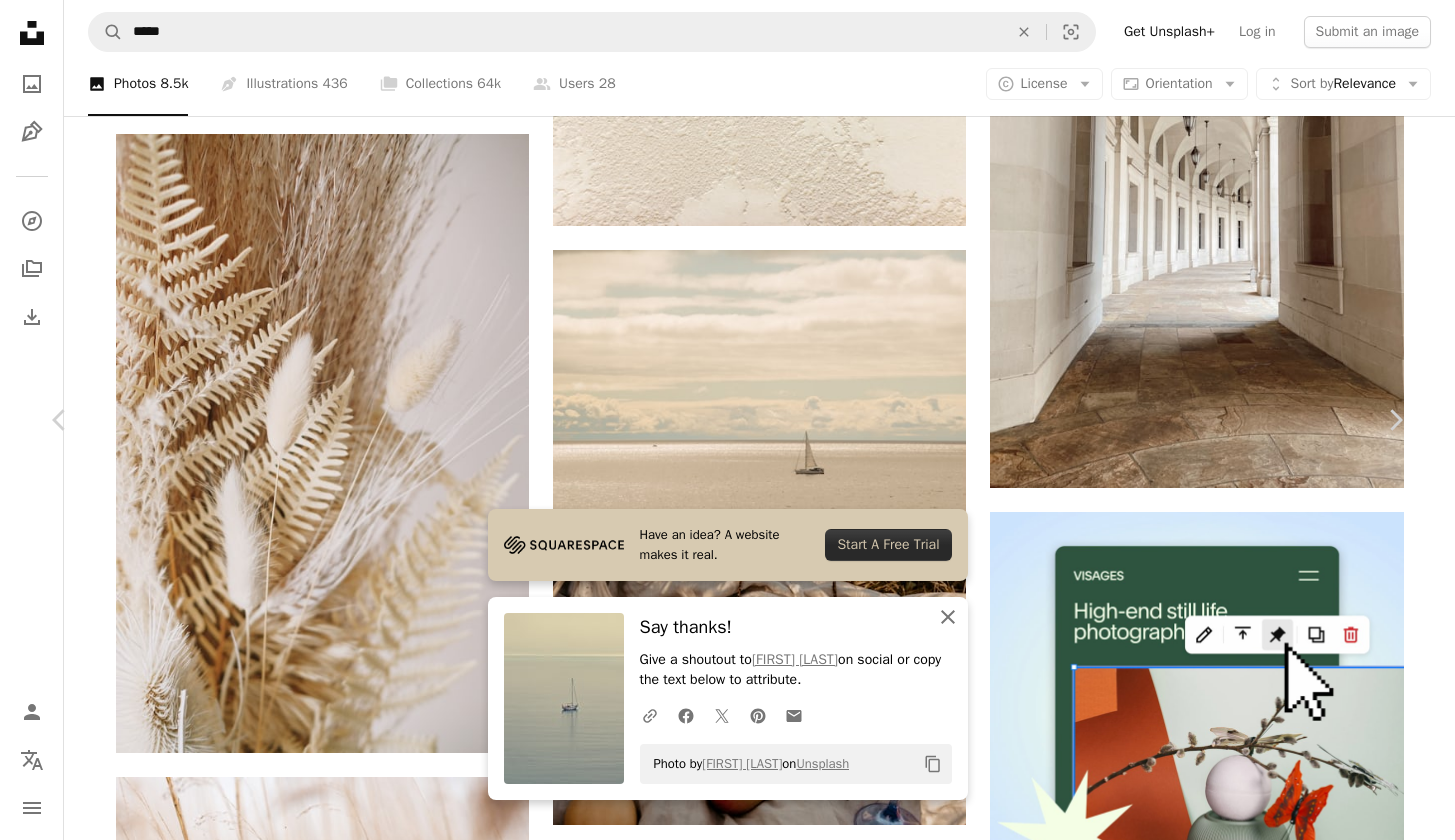 click on "An X shape" 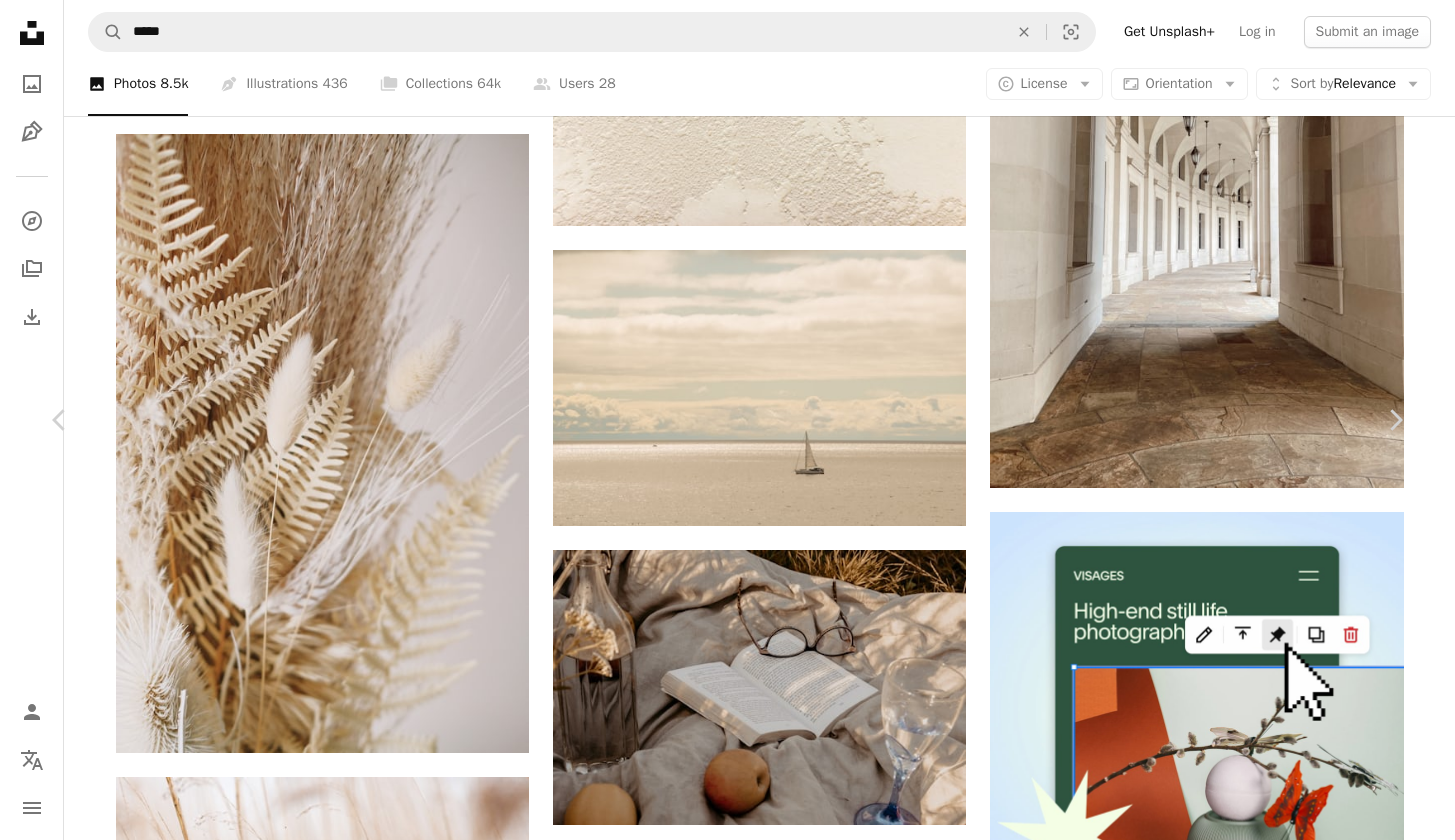 scroll, scrollTop: 1457, scrollLeft: 0, axis: vertical 